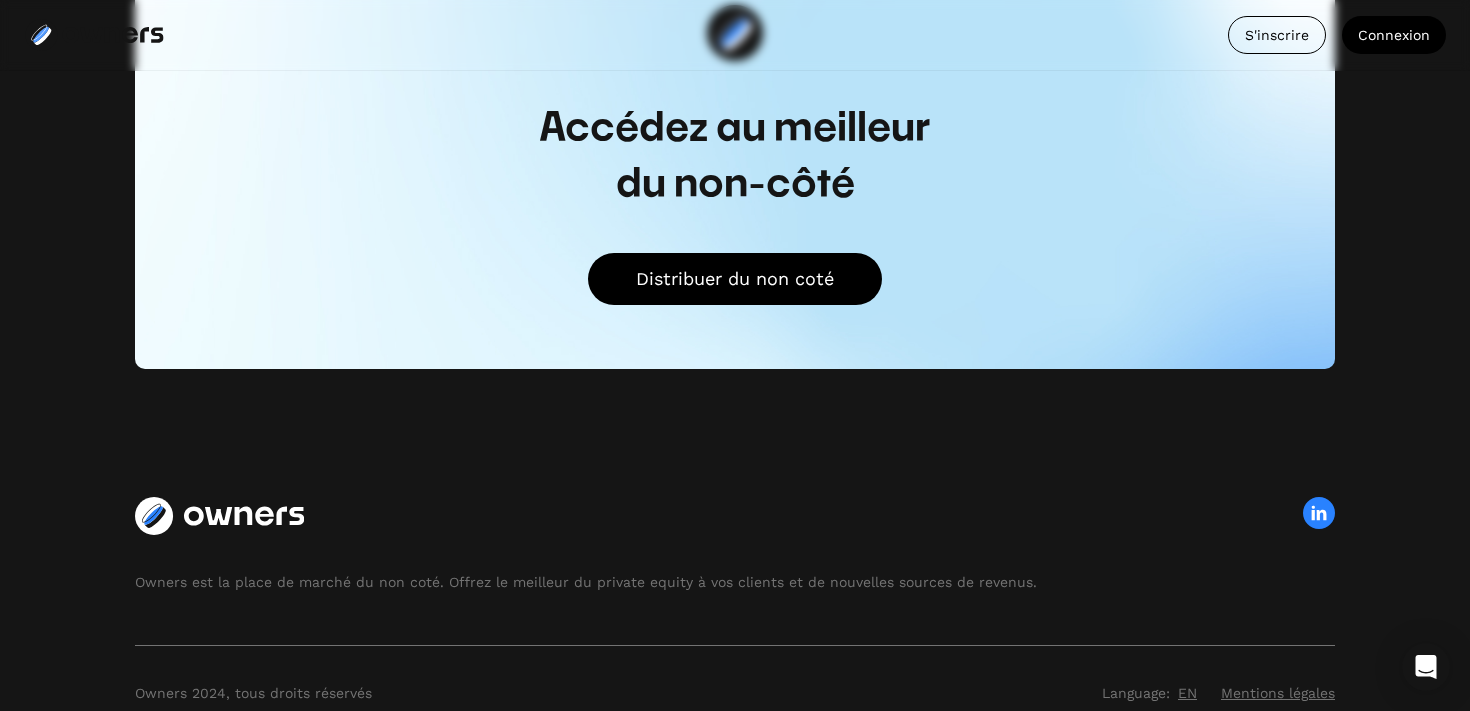 scroll, scrollTop: 6158, scrollLeft: 0, axis: vertical 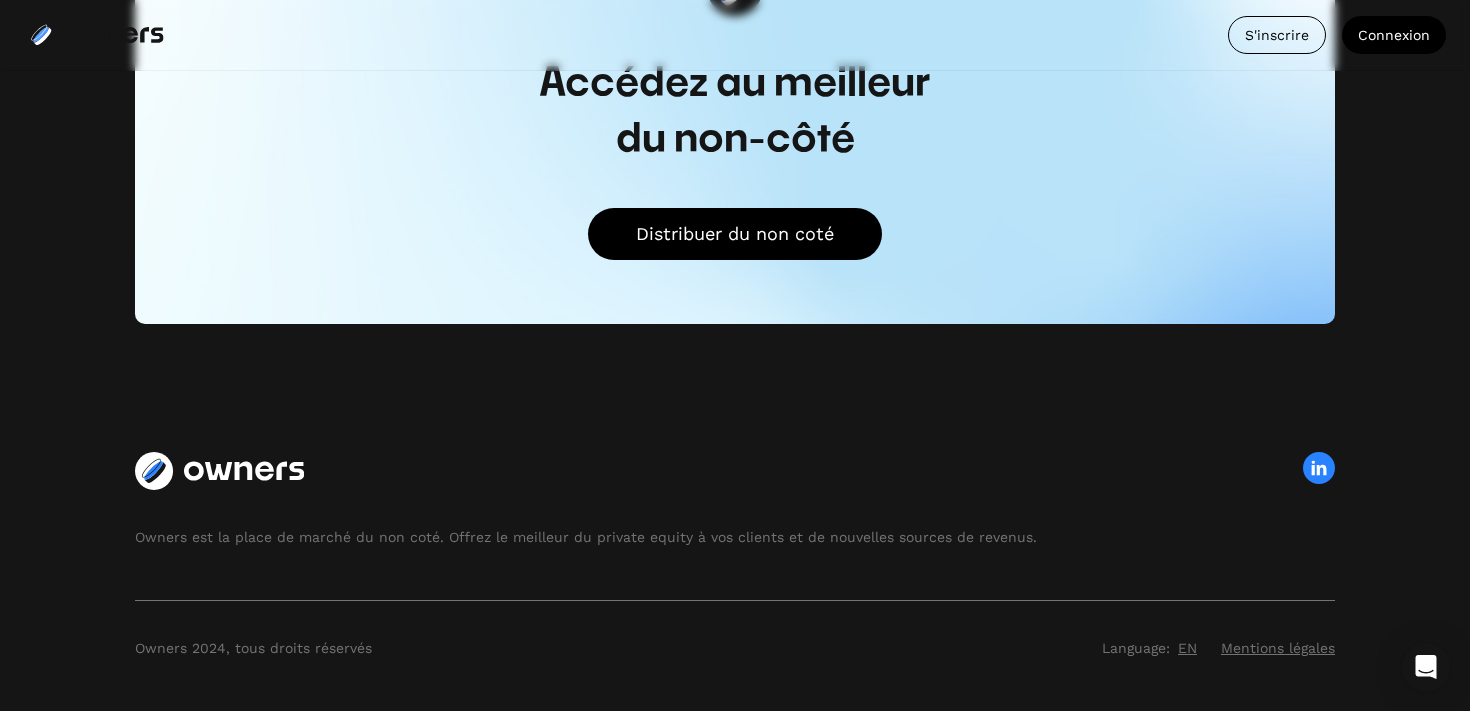 click on "Mentions légales" at bounding box center [1278, 648] 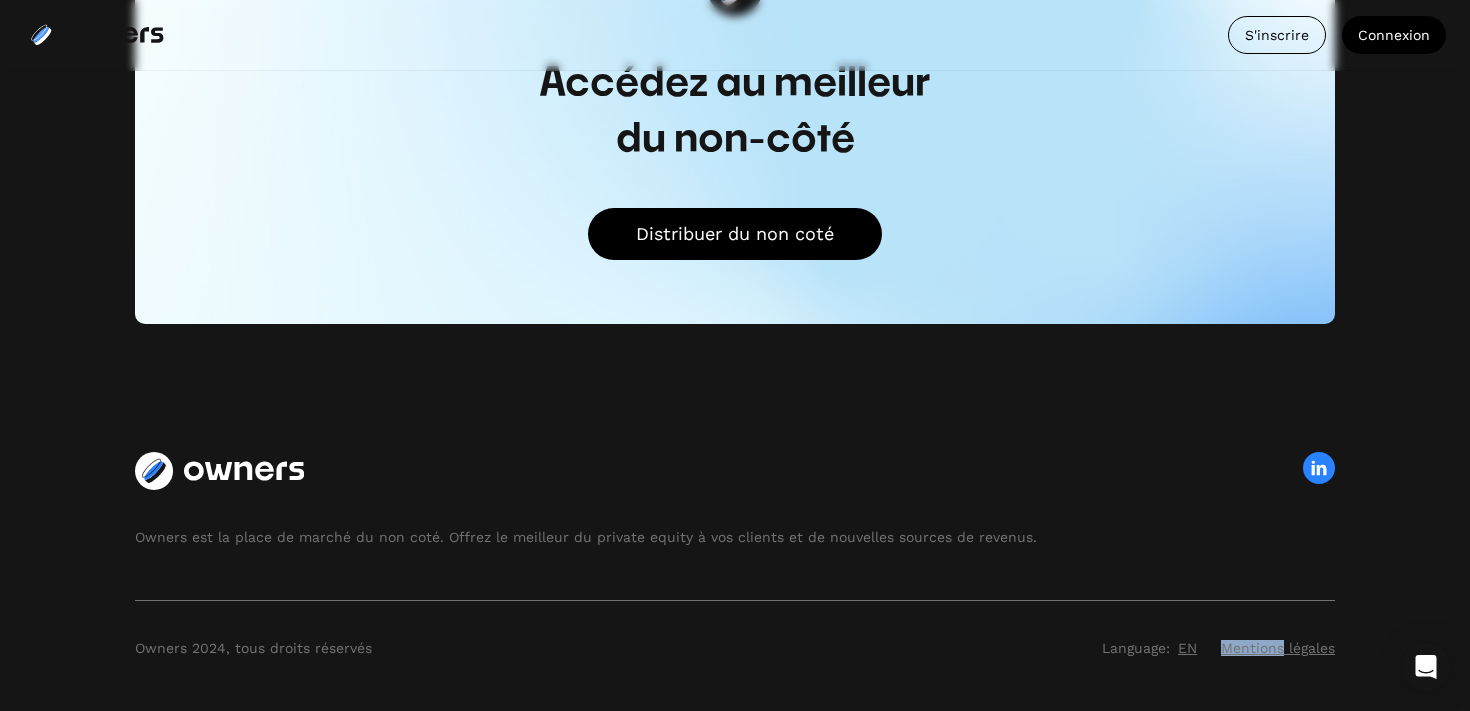 click on "Mentions légales" at bounding box center [1278, 648] 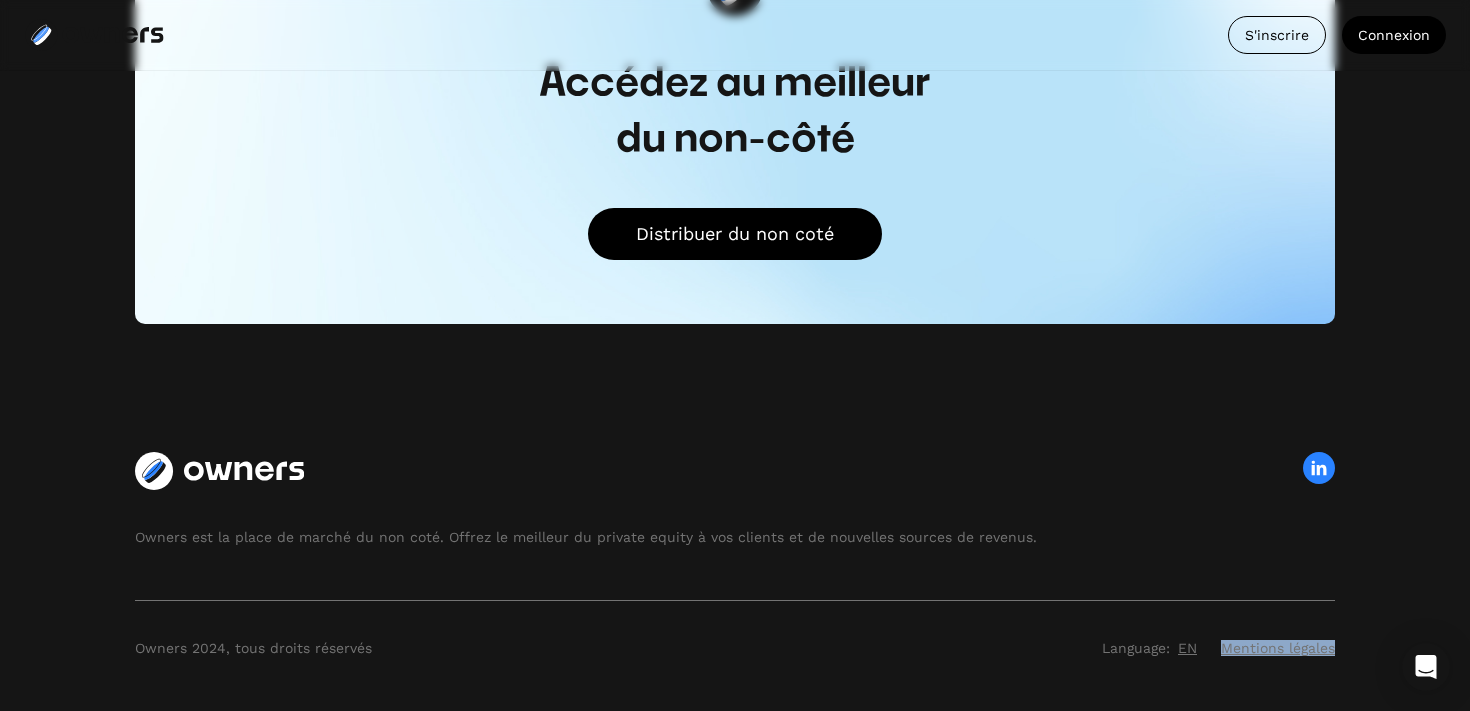 click on "Mentions légales" at bounding box center [1278, 648] 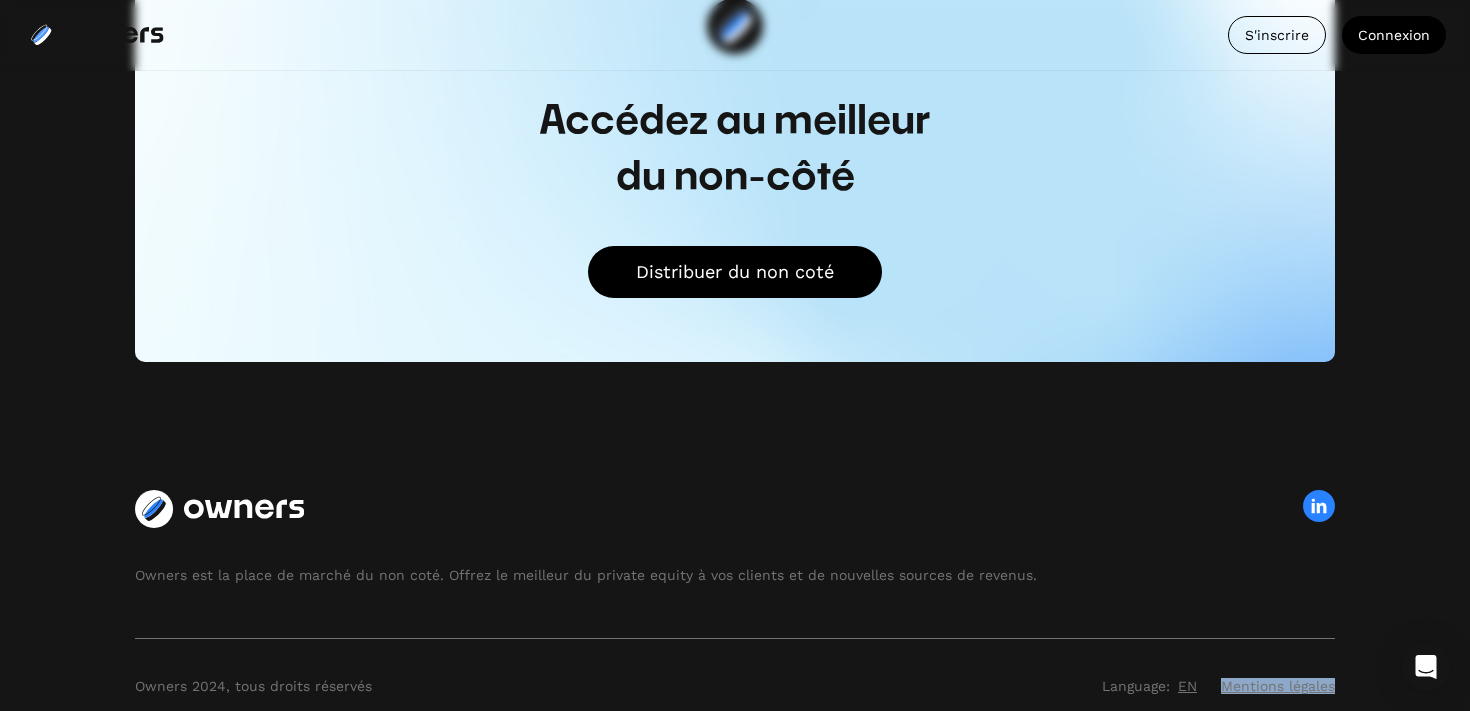 scroll, scrollTop: 6158, scrollLeft: 0, axis: vertical 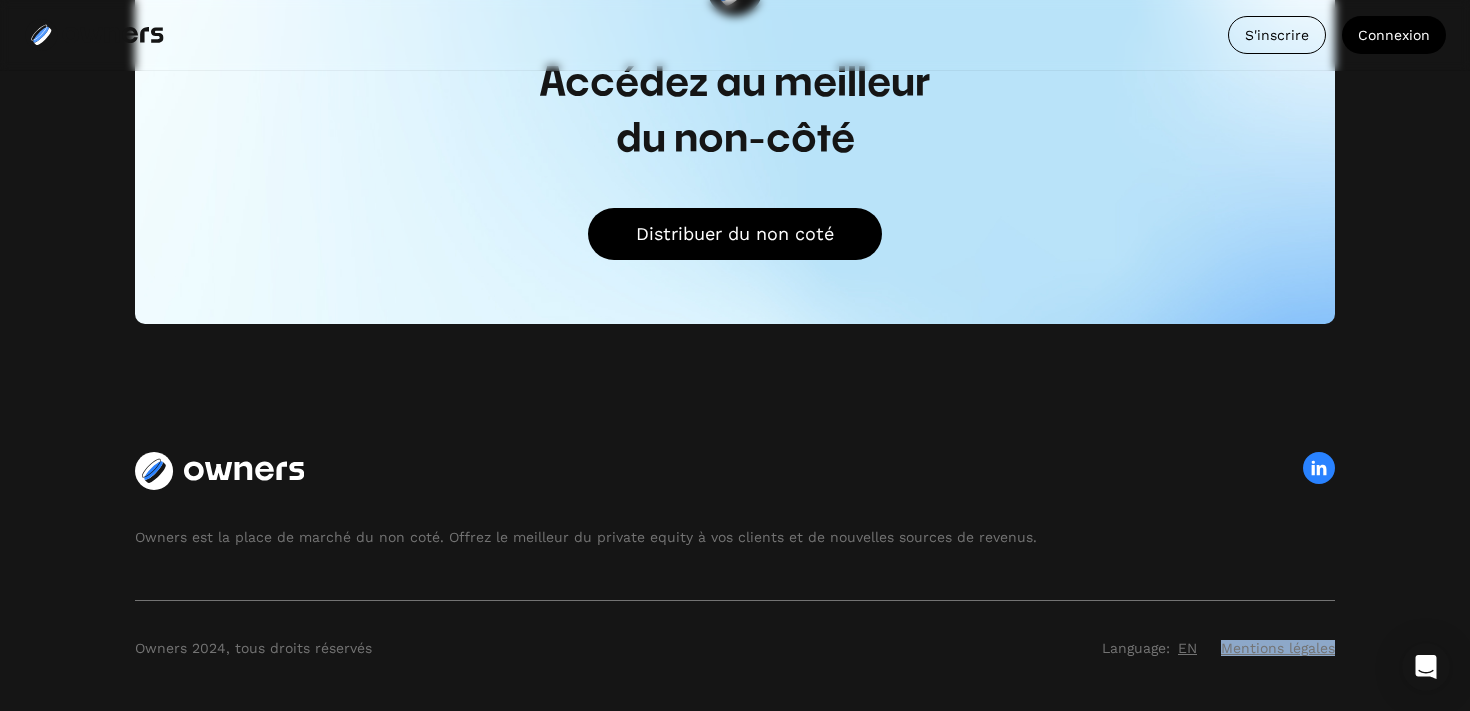 click on "Owners est la place de marché du non coté.
Offrez le meilleur du private equity à vos clients et de nouvelles sources de revenus. Owners 2024, tous droits réservés Language: EN Mentions légales" at bounding box center [735, 549] 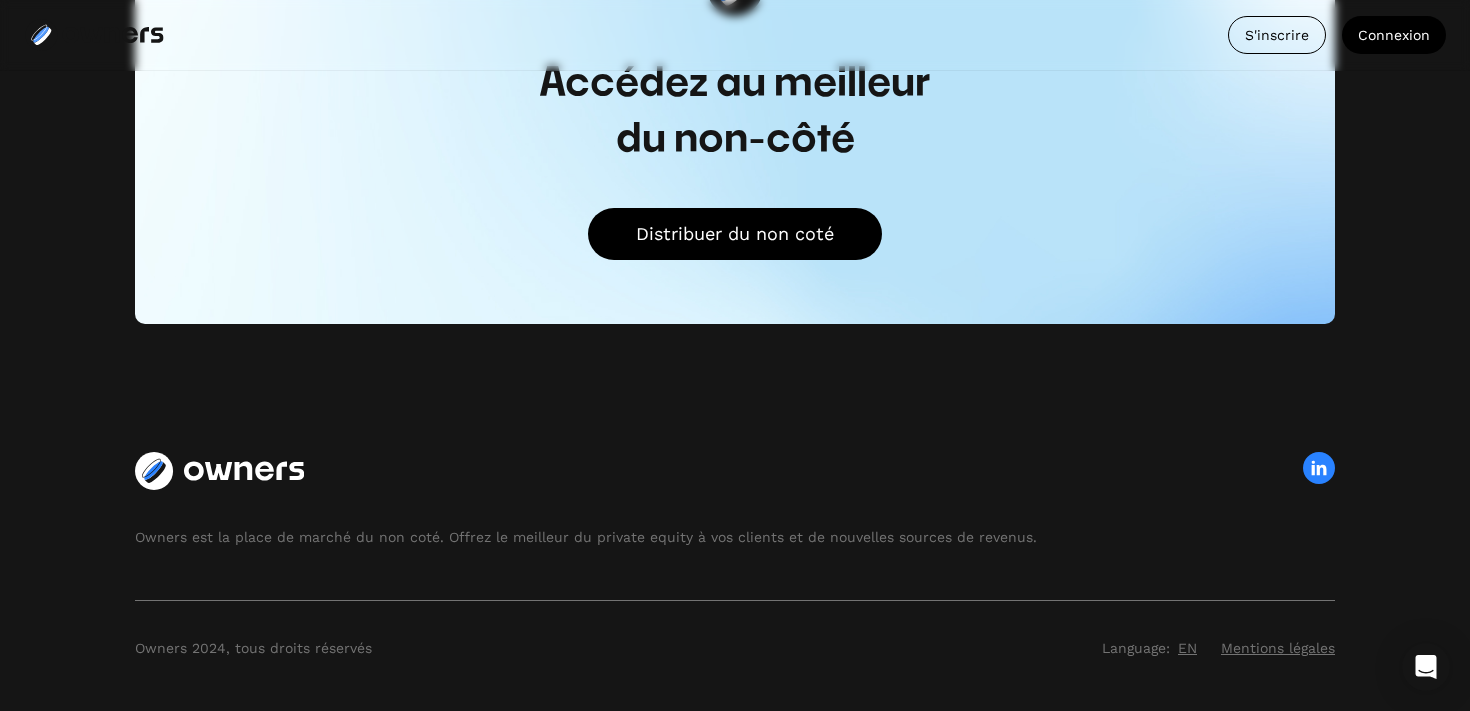 click on "Mentions légales" at bounding box center [1278, 648] 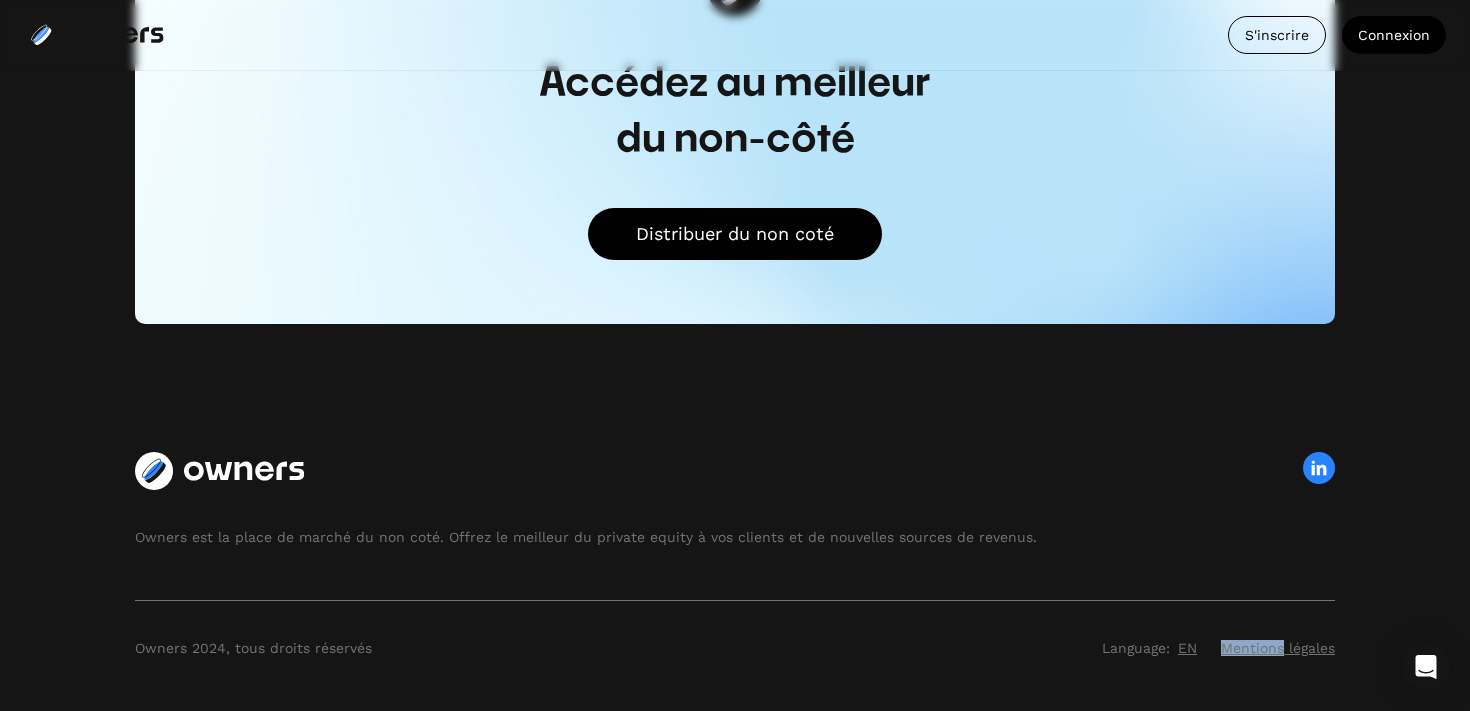 click on "Mentions légales" at bounding box center (1278, 648) 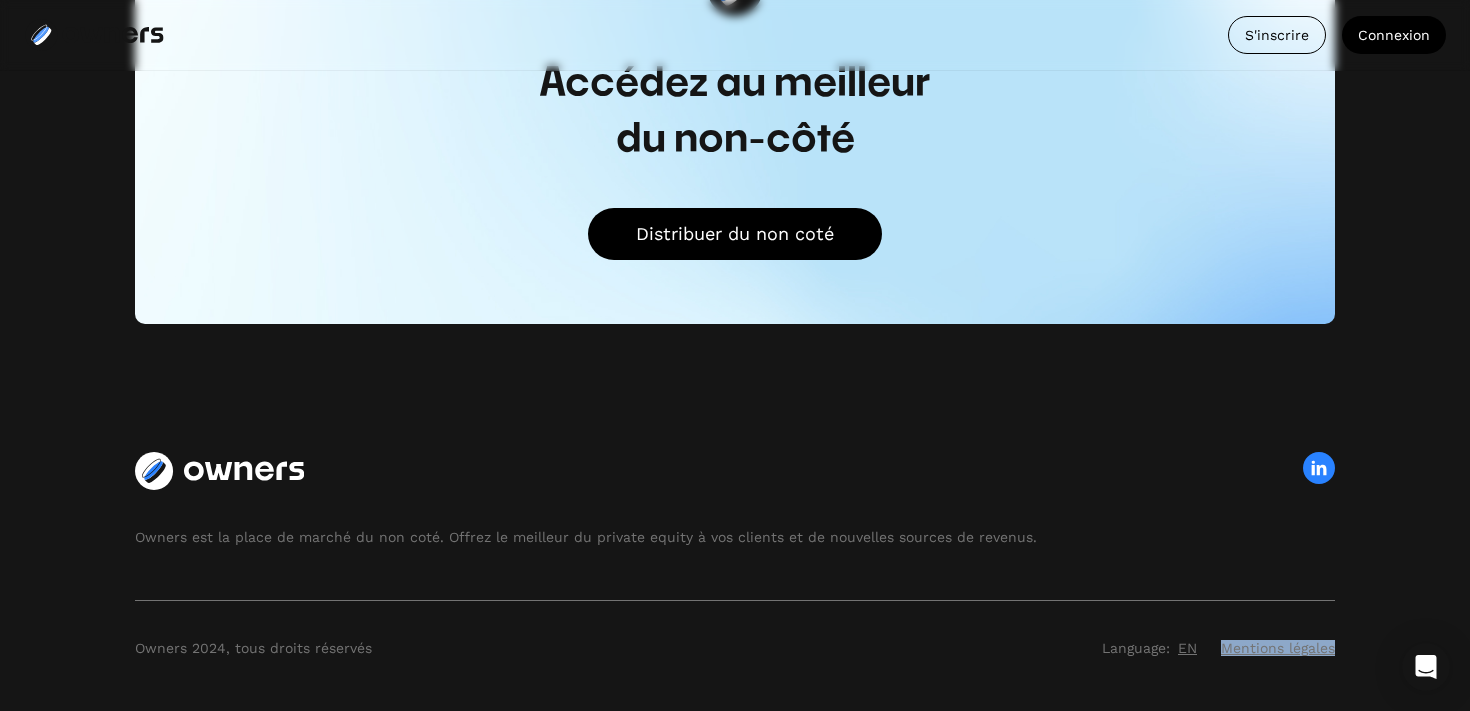 click on "Mentions légales" at bounding box center [1278, 648] 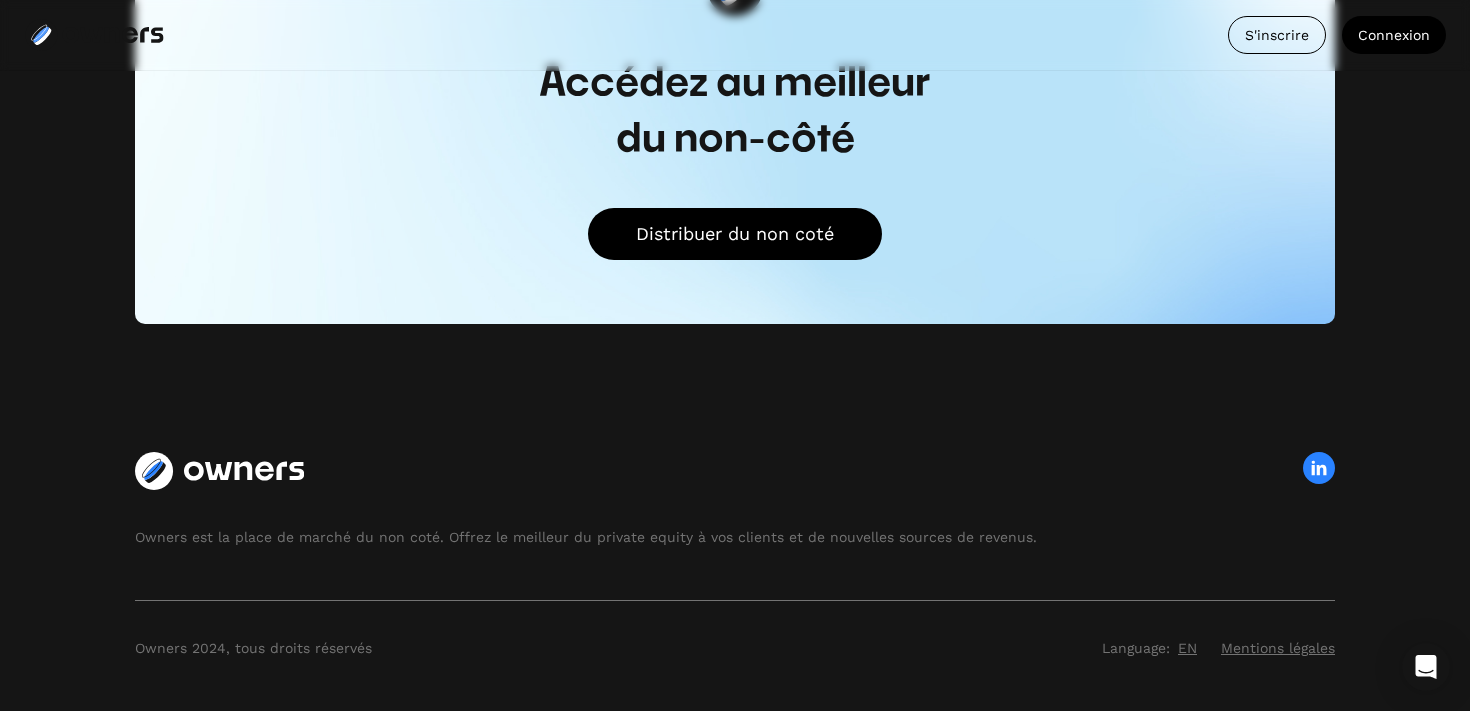 click on "Mentions légales" at bounding box center [1278, 648] 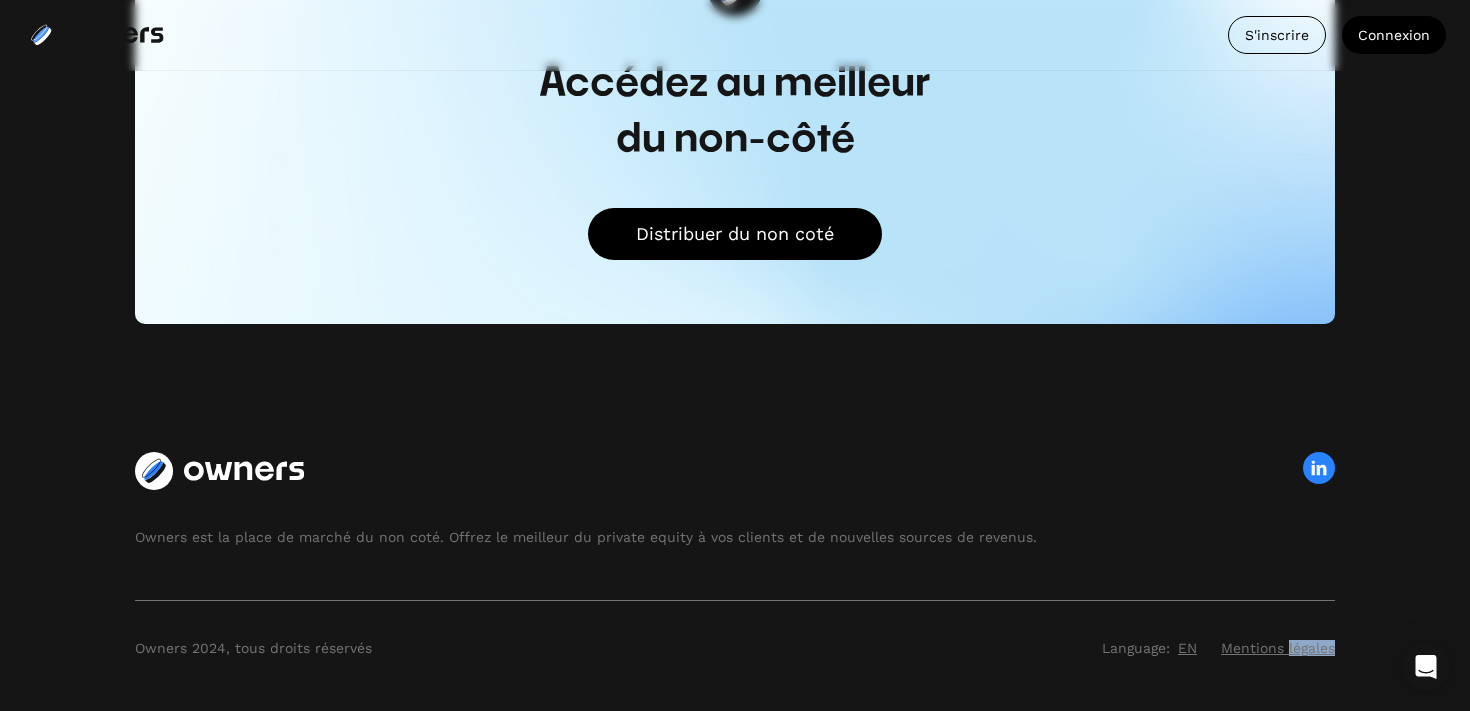 click on "Mentions légales" at bounding box center [1278, 648] 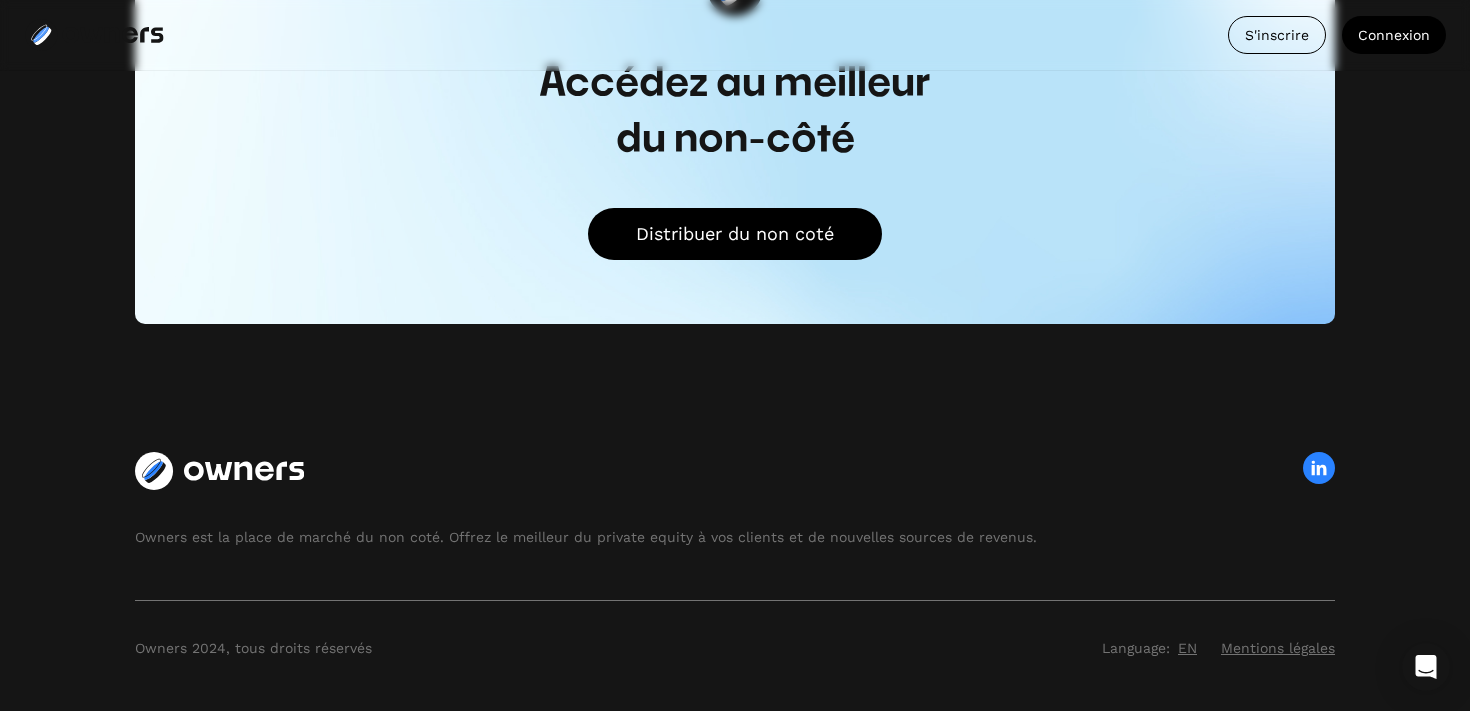 click on "Owners est la place de marché du non coté.
Offrez le meilleur du private equity à vos clients et de nouvelles sources de revenus. Owners 2024, tous droits réservés Language: EN Mentions légales" at bounding box center (735, 549) 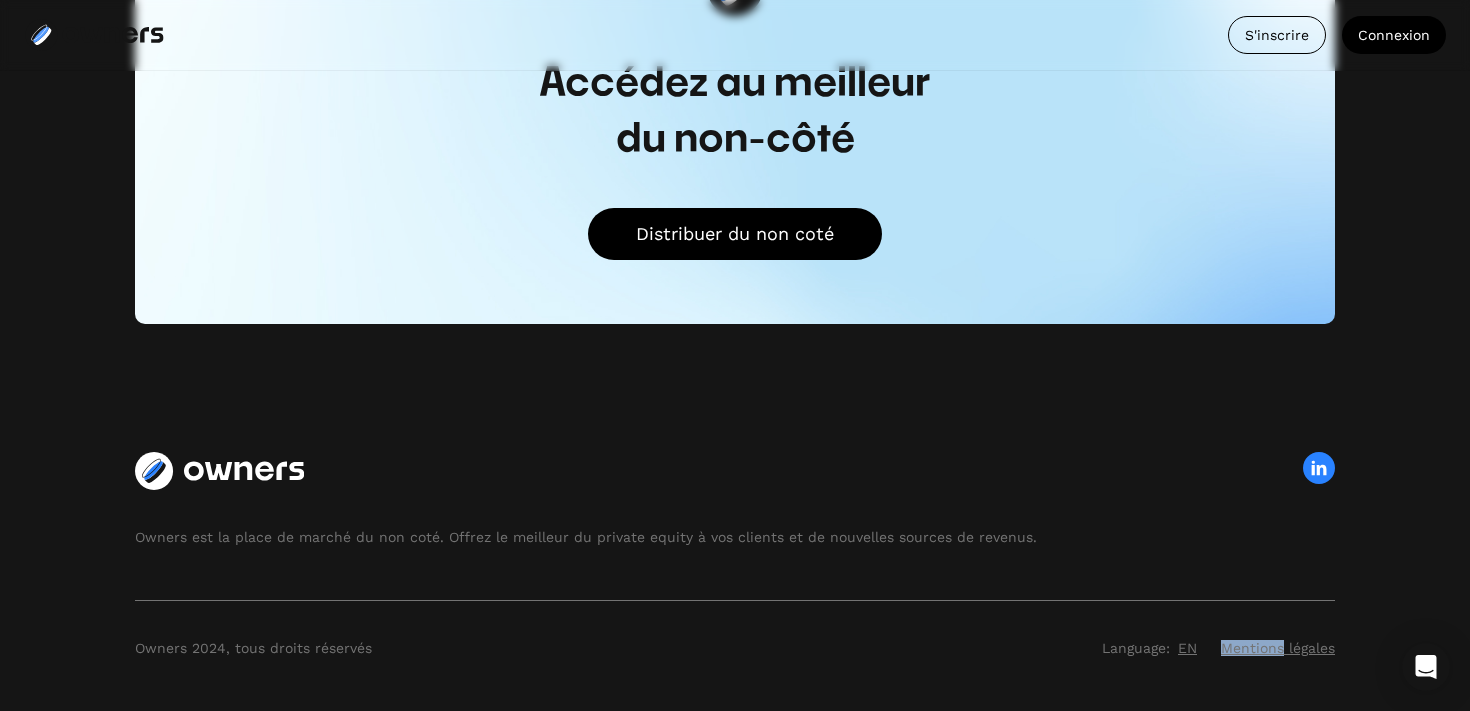 click on "Mentions légales" at bounding box center (1278, 648) 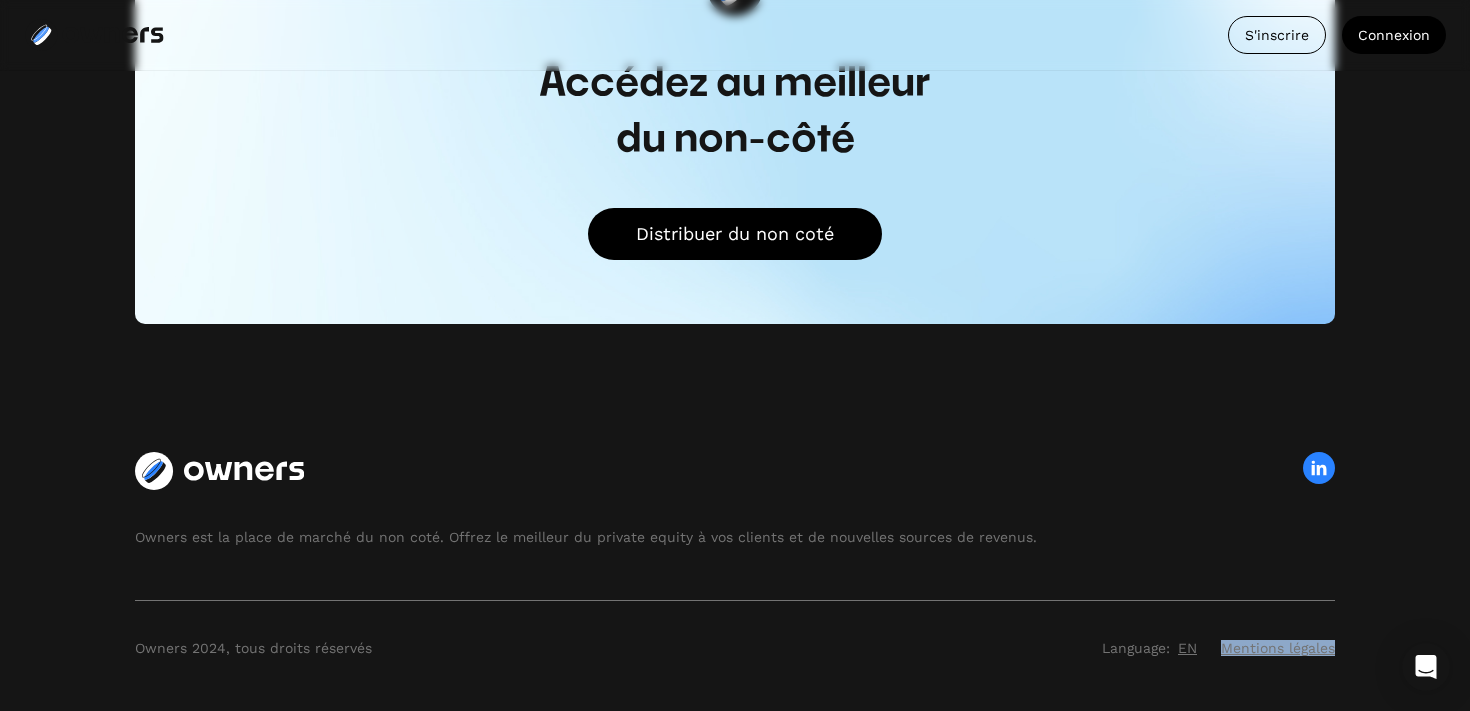 click on "Mentions légales" at bounding box center [1278, 648] 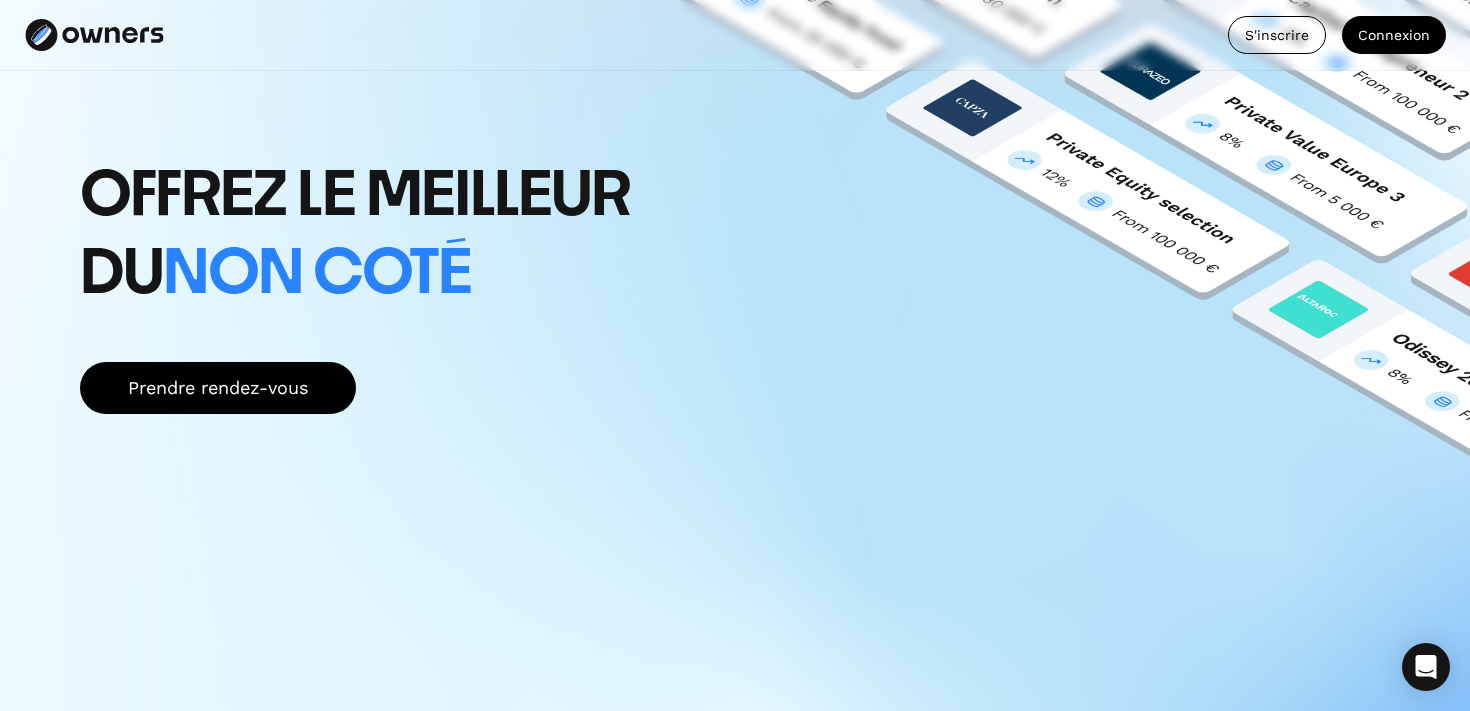 scroll, scrollTop: 0, scrollLeft: 0, axis: both 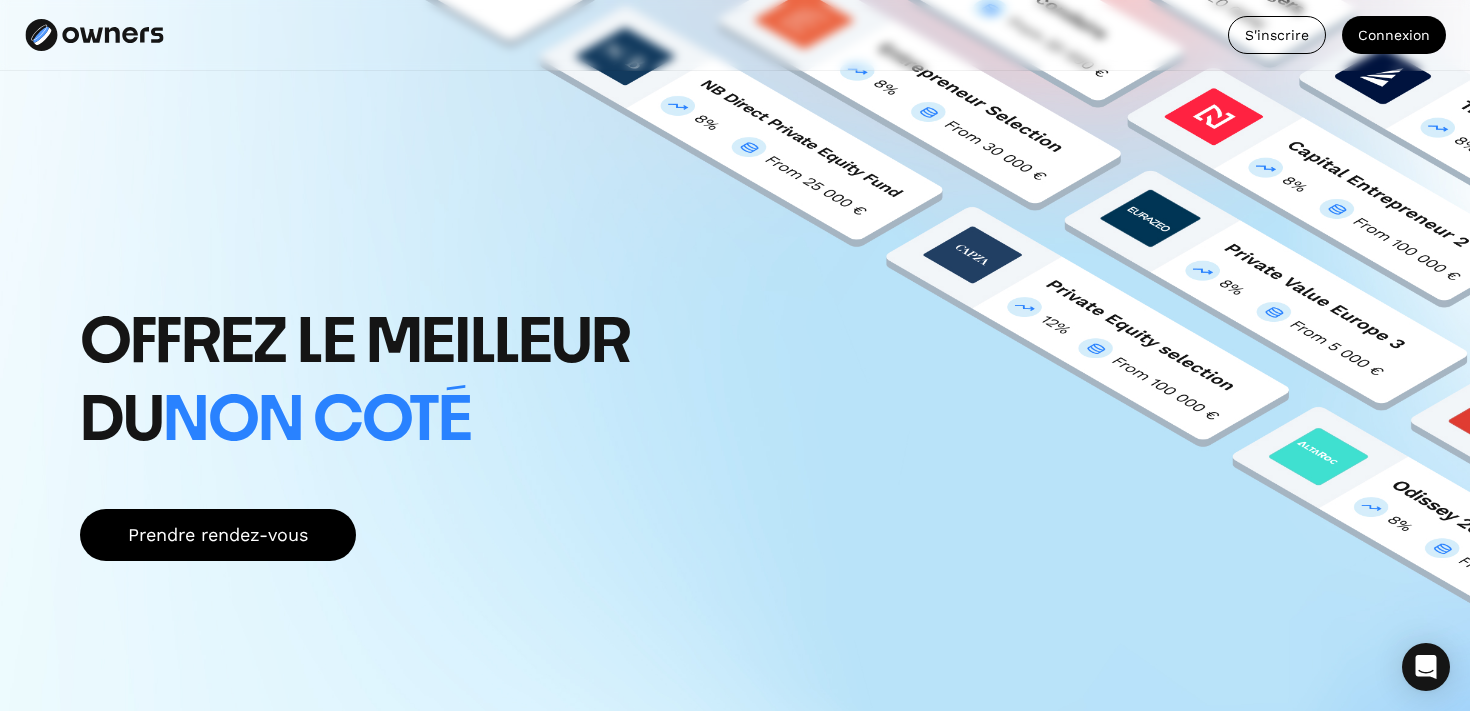 click at bounding box center (94, 35) 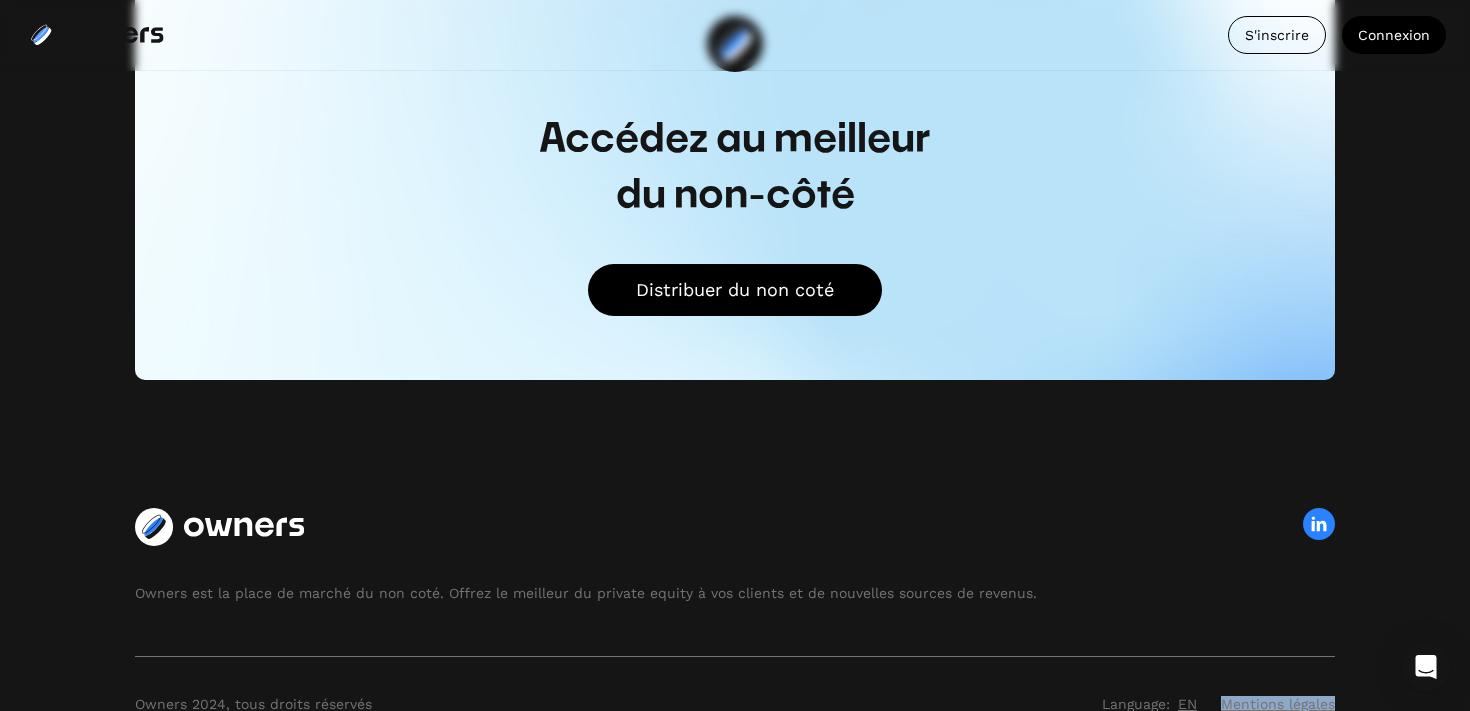 scroll, scrollTop: 6158, scrollLeft: 0, axis: vertical 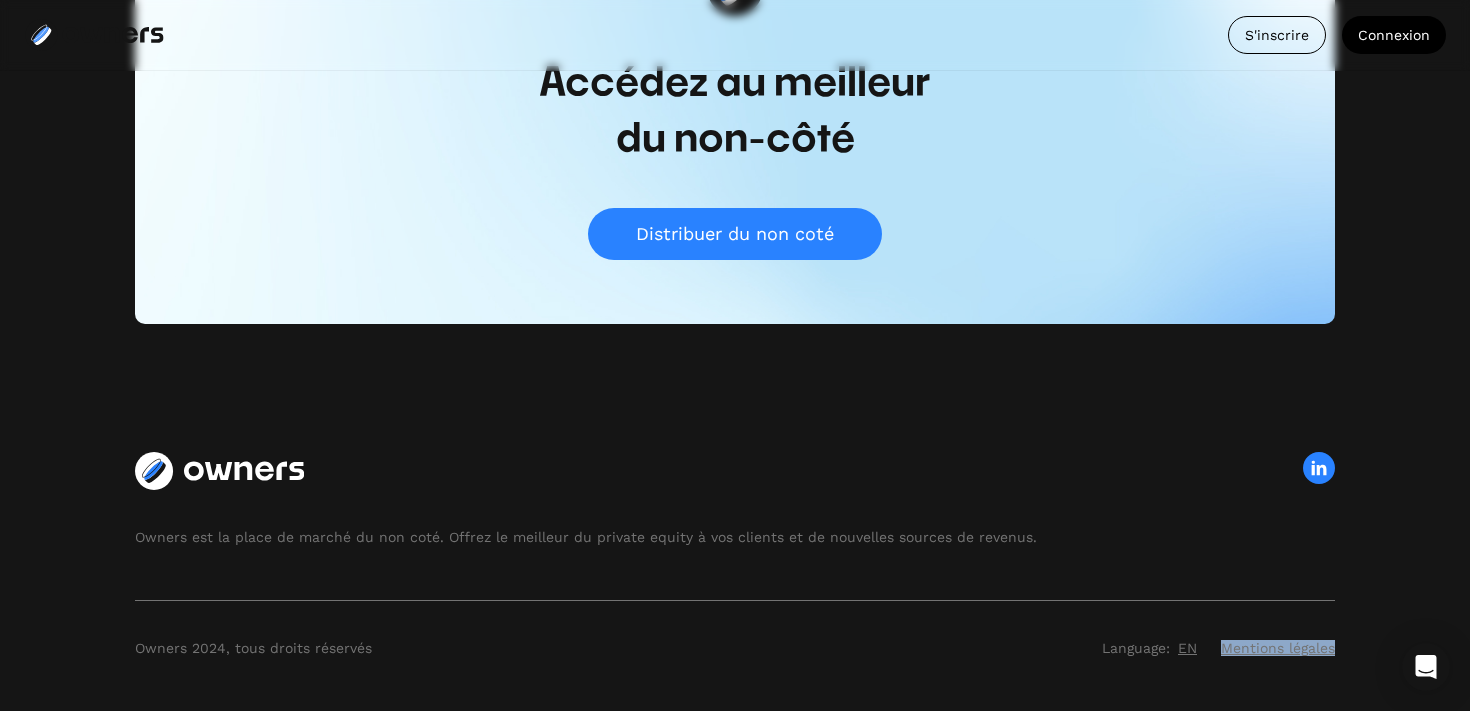 click on "Distribuer du non coté" at bounding box center [735, 234] 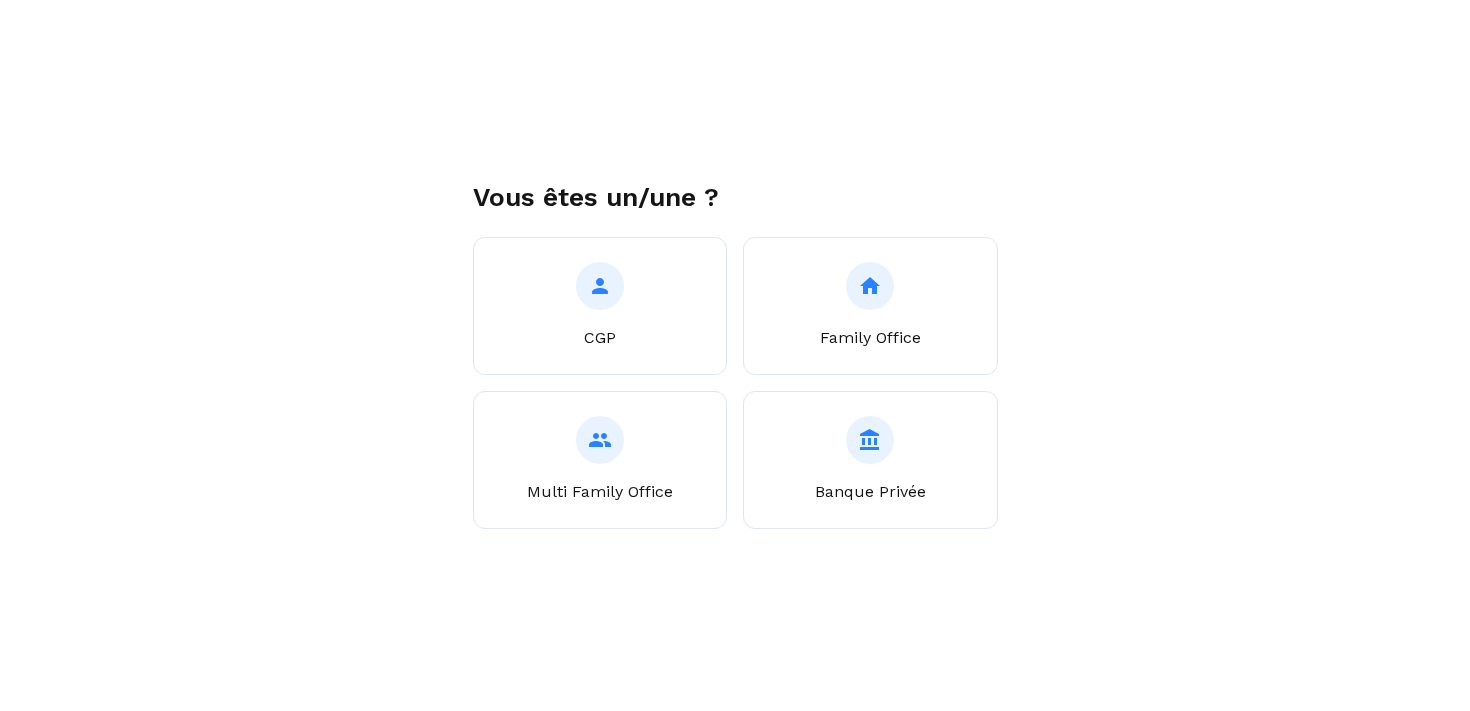 scroll, scrollTop: 0, scrollLeft: 0, axis: both 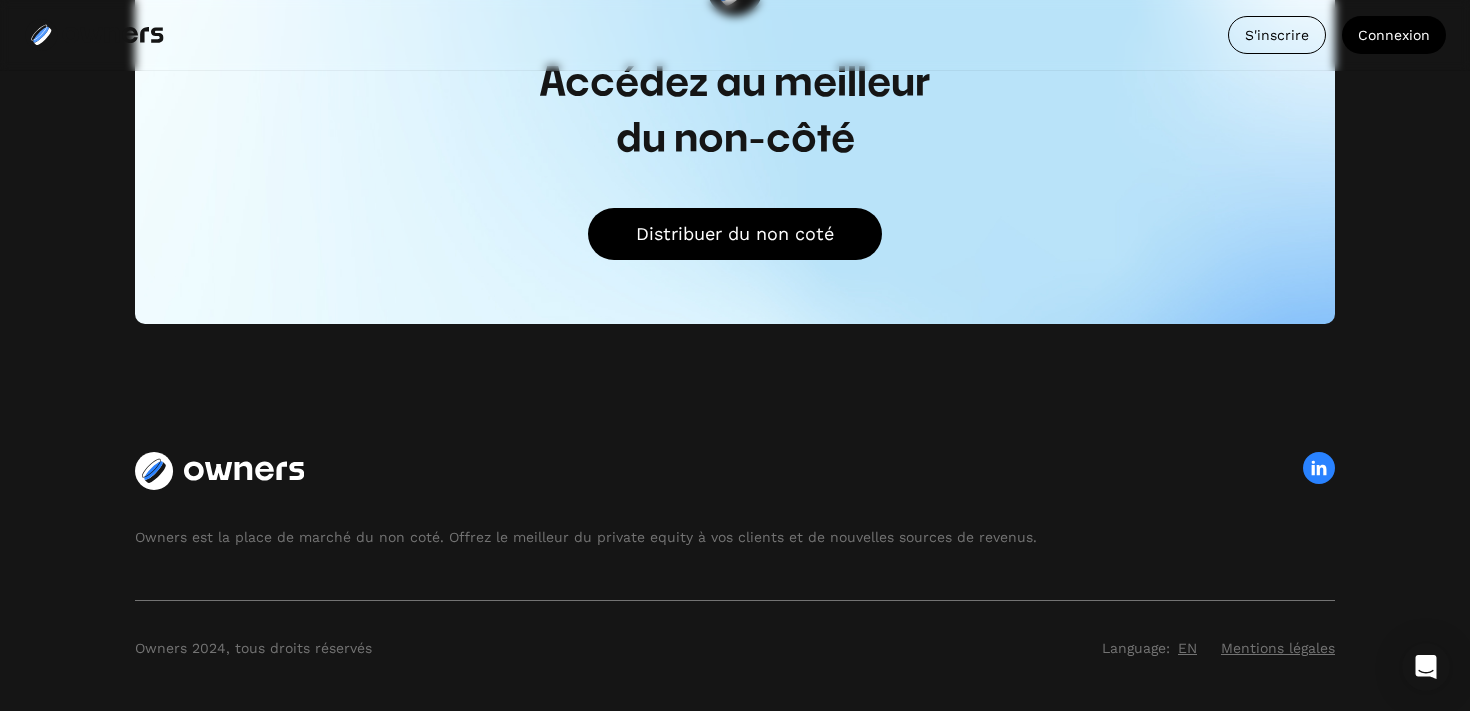 click at bounding box center [735, 471] 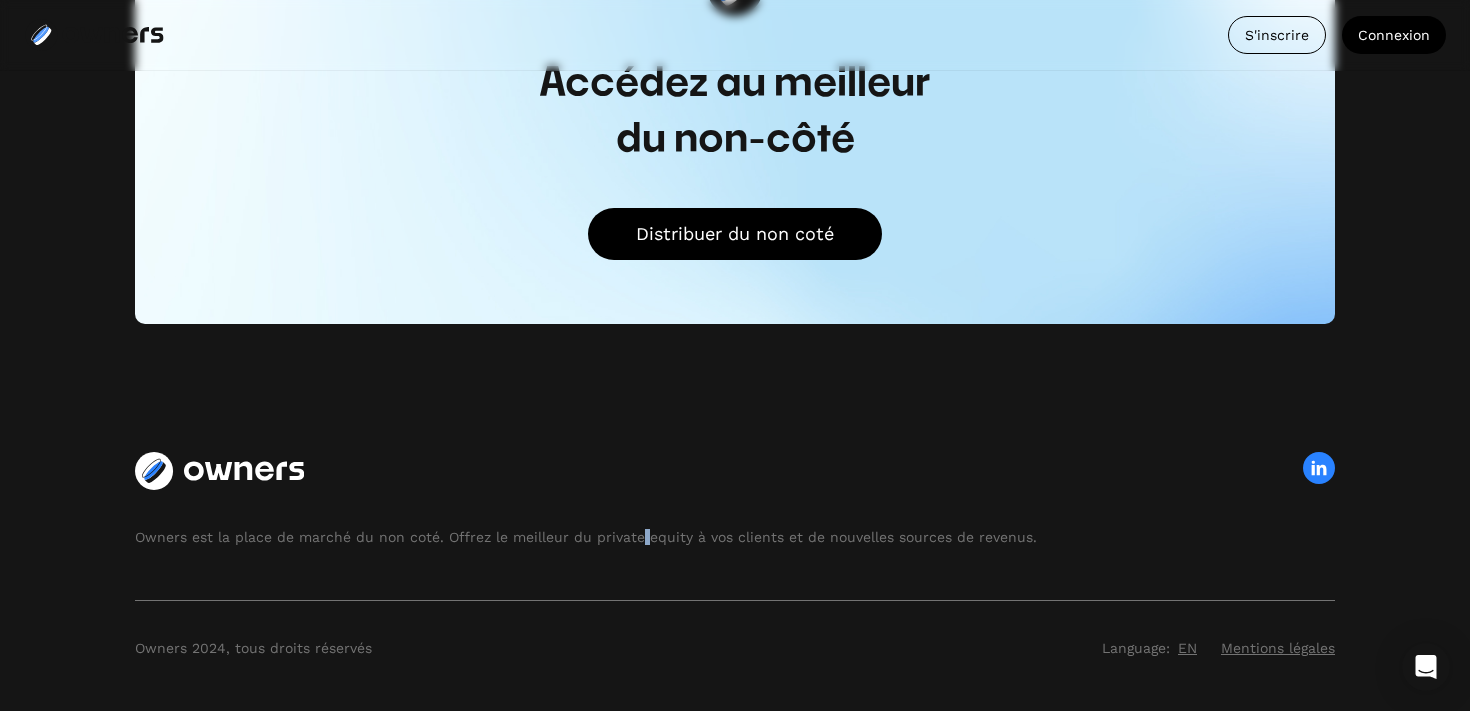 click on "Owners est la place de marché du non coté.
Offrez le meilleur du private equity à vos clients et de nouvelles sources de revenus." at bounding box center (735, 537) 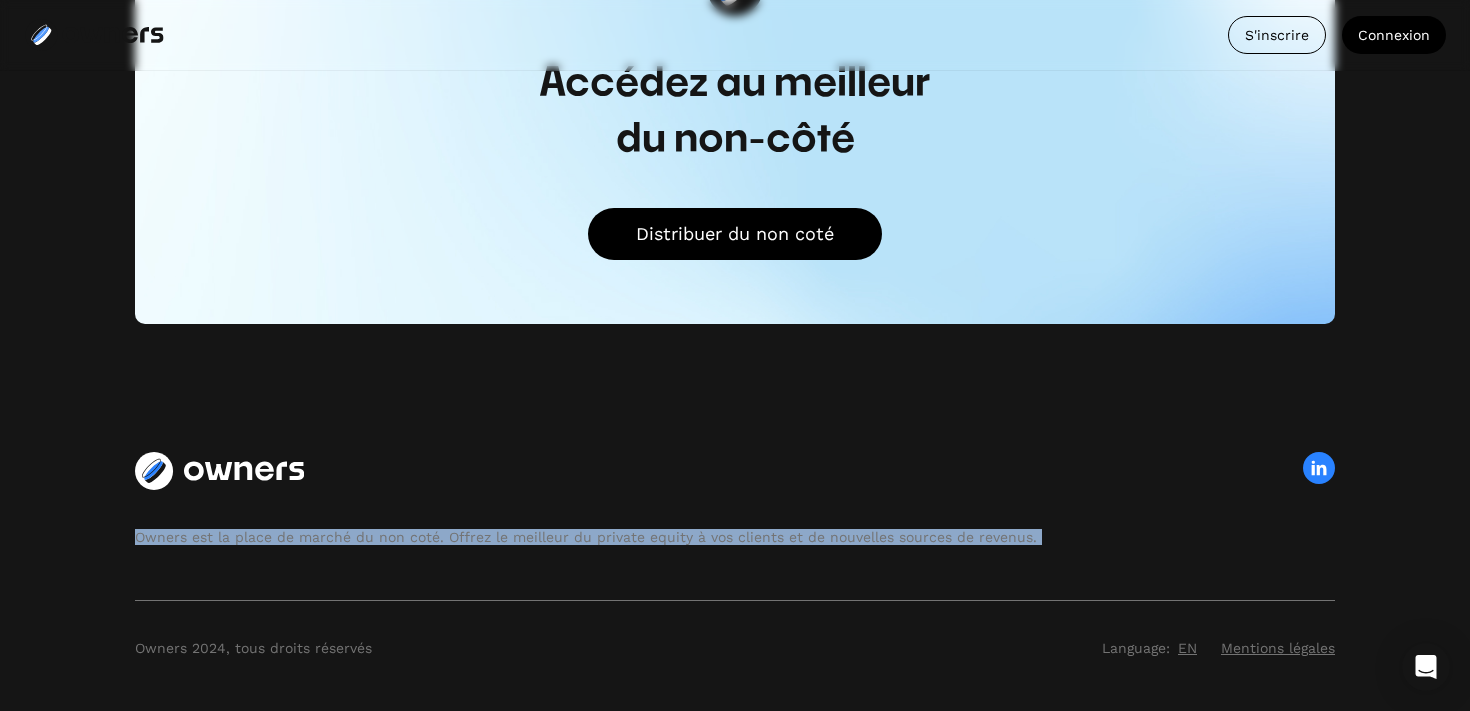 click on "Owners est la place de marché du non coté.
Offrez le meilleur du private equity à vos clients et de nouvelles sources de revenus." at bounding box center [735, 537] 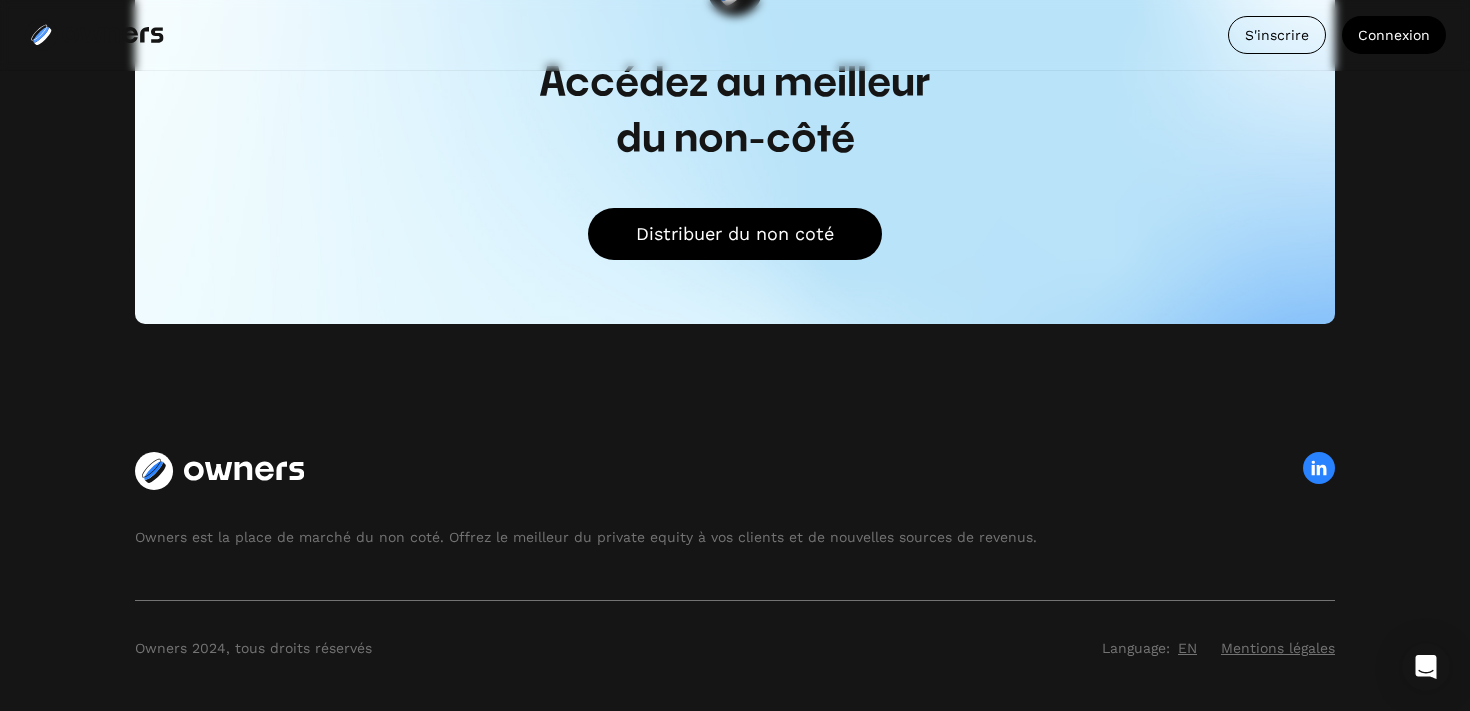 click at bounding box center [735, 471] 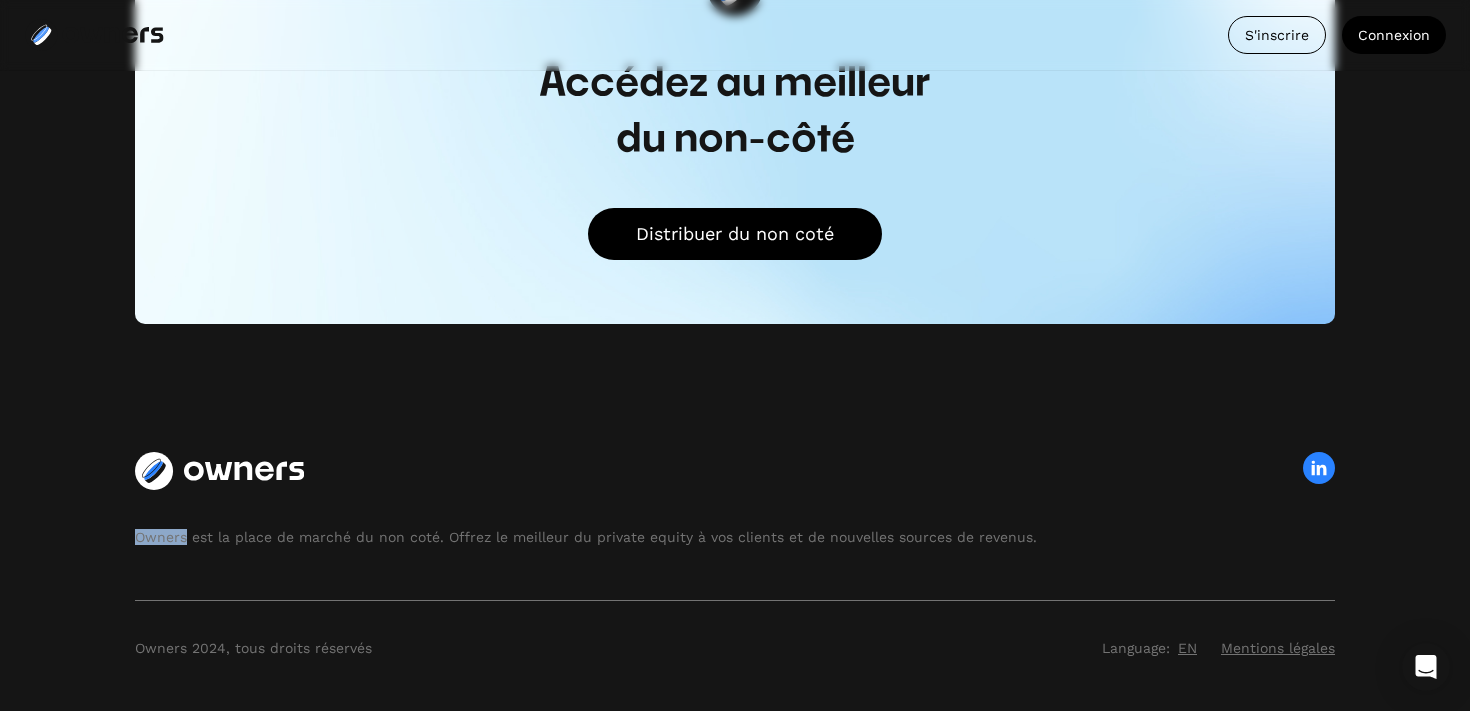 click on "Owners est la place de marché du non coté.
Offrez le meilleur du private equity à vos clients et de nouvelles sources de revenus. Owners 2024, tous droits réservés Language: EN Mentions légales" at bounding box center (735, 549) 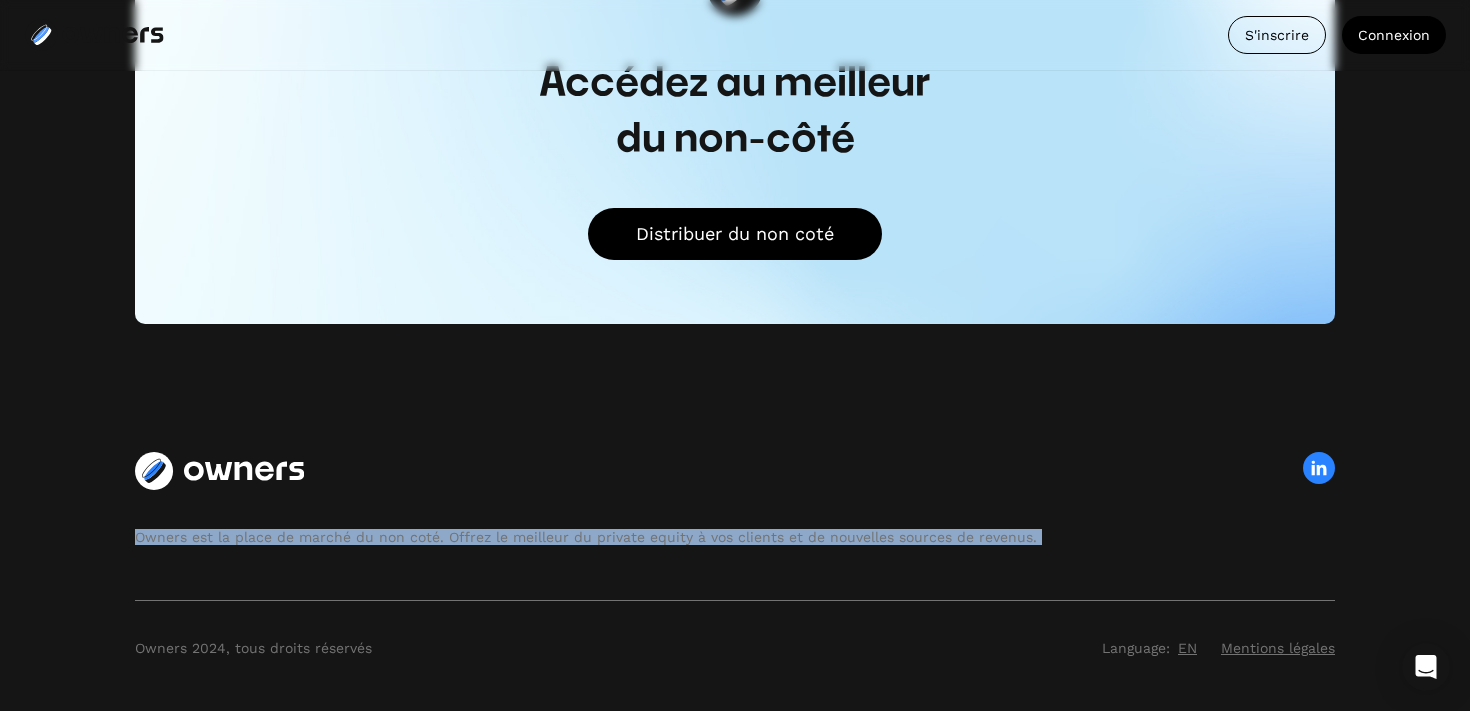 click on "Owners est la place de marché du non coté.
Offrez le meilleur du private equity à vos clients et de nouvelles sources de revenus. Owners 2024, tous droits réservés Language: EN Mentions légales" at bounding box center [735, 549] 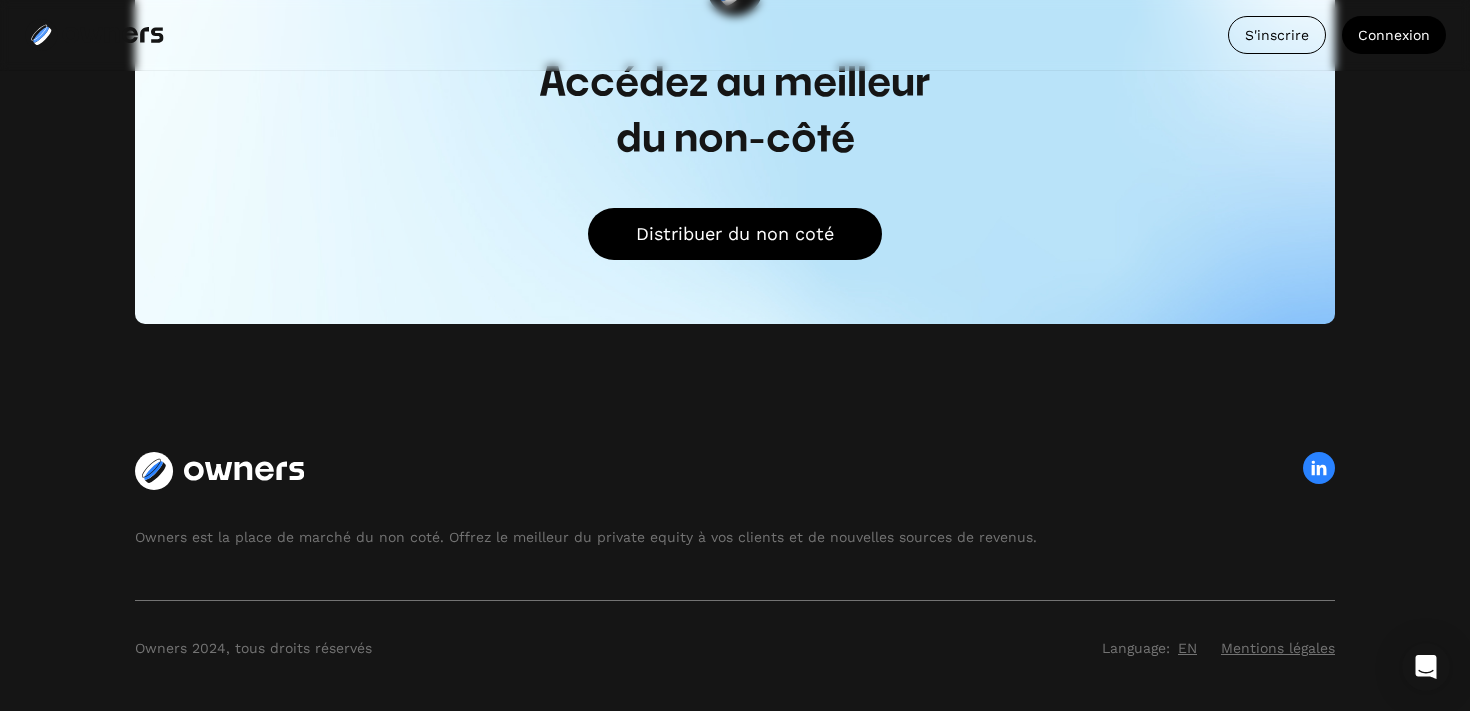 click at bounding box center [735, 471] 